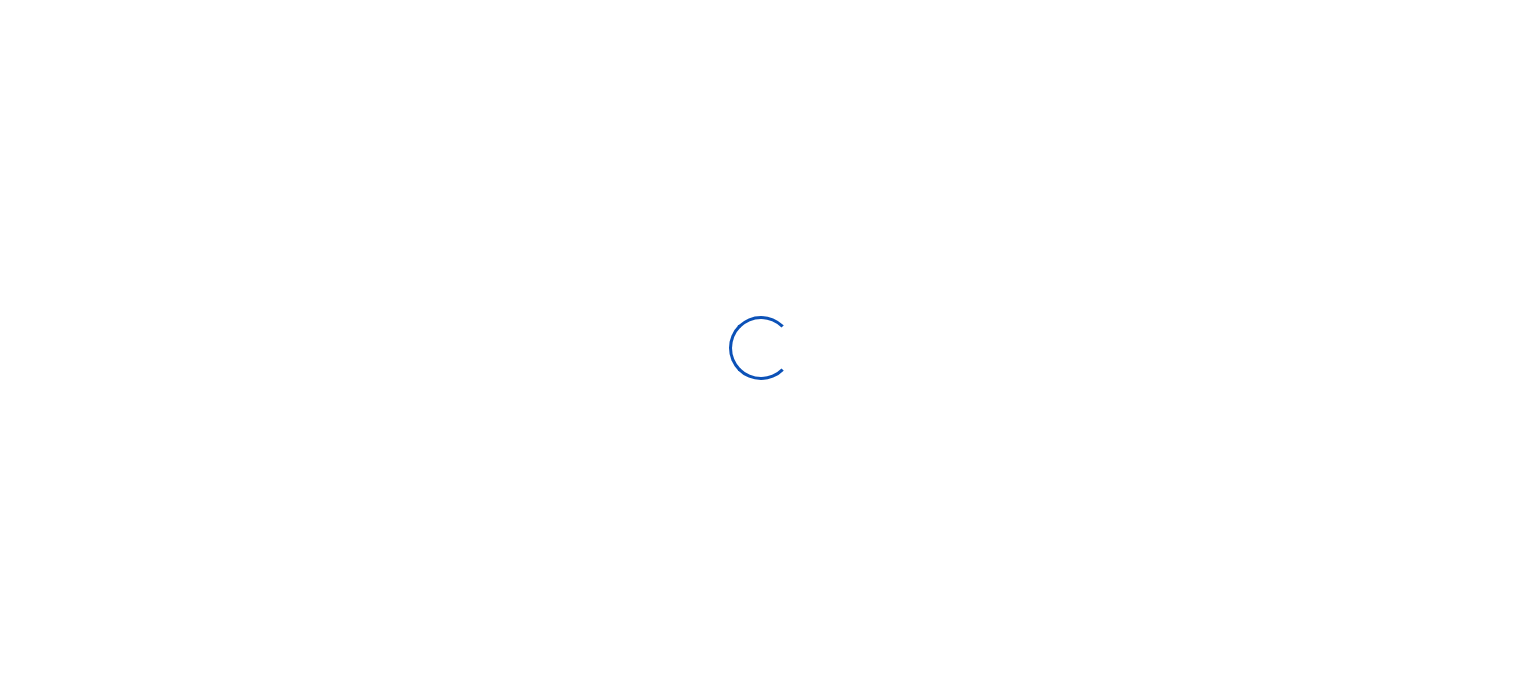 scroll, scrollTop: 0, scrollLeft: 0, axis: both 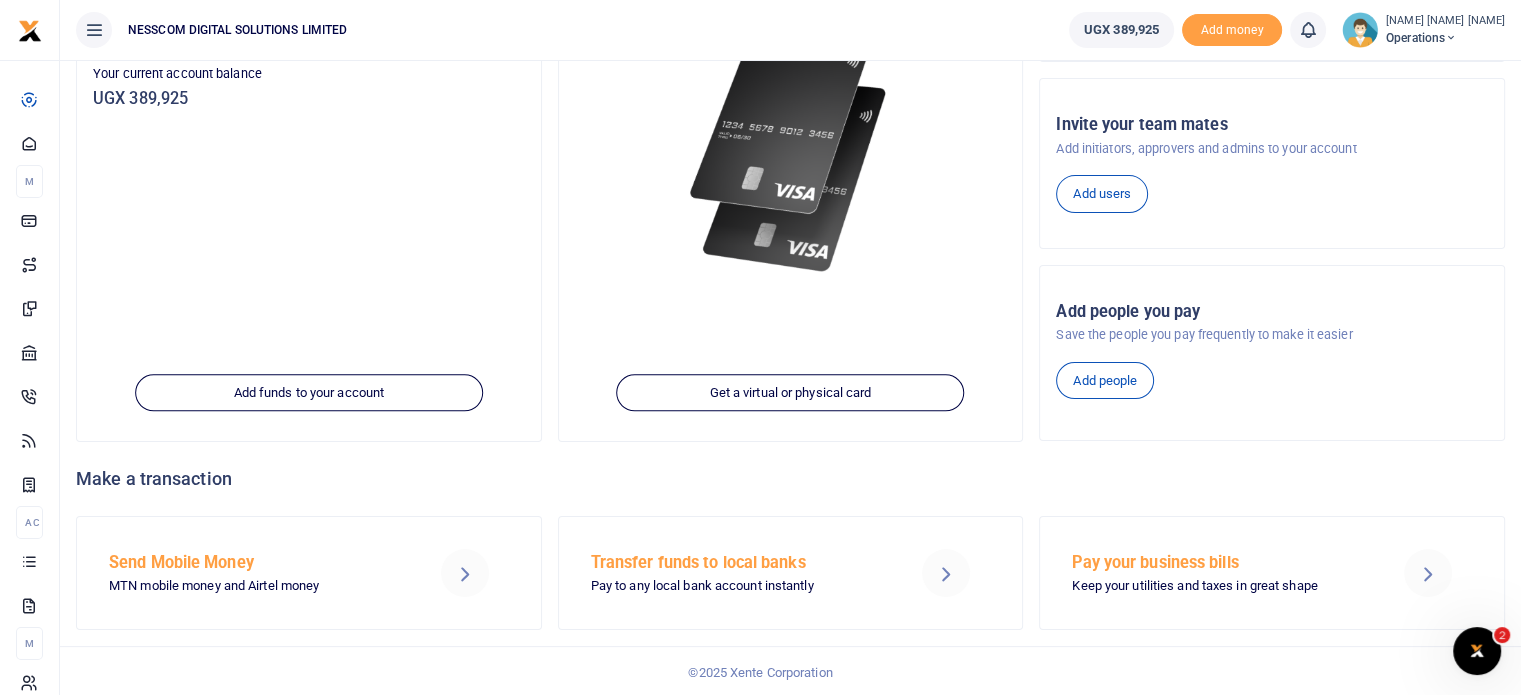 click on "Send Mobile Money
MTN mobile money and Airtel money" at bounding box center [257, 573] 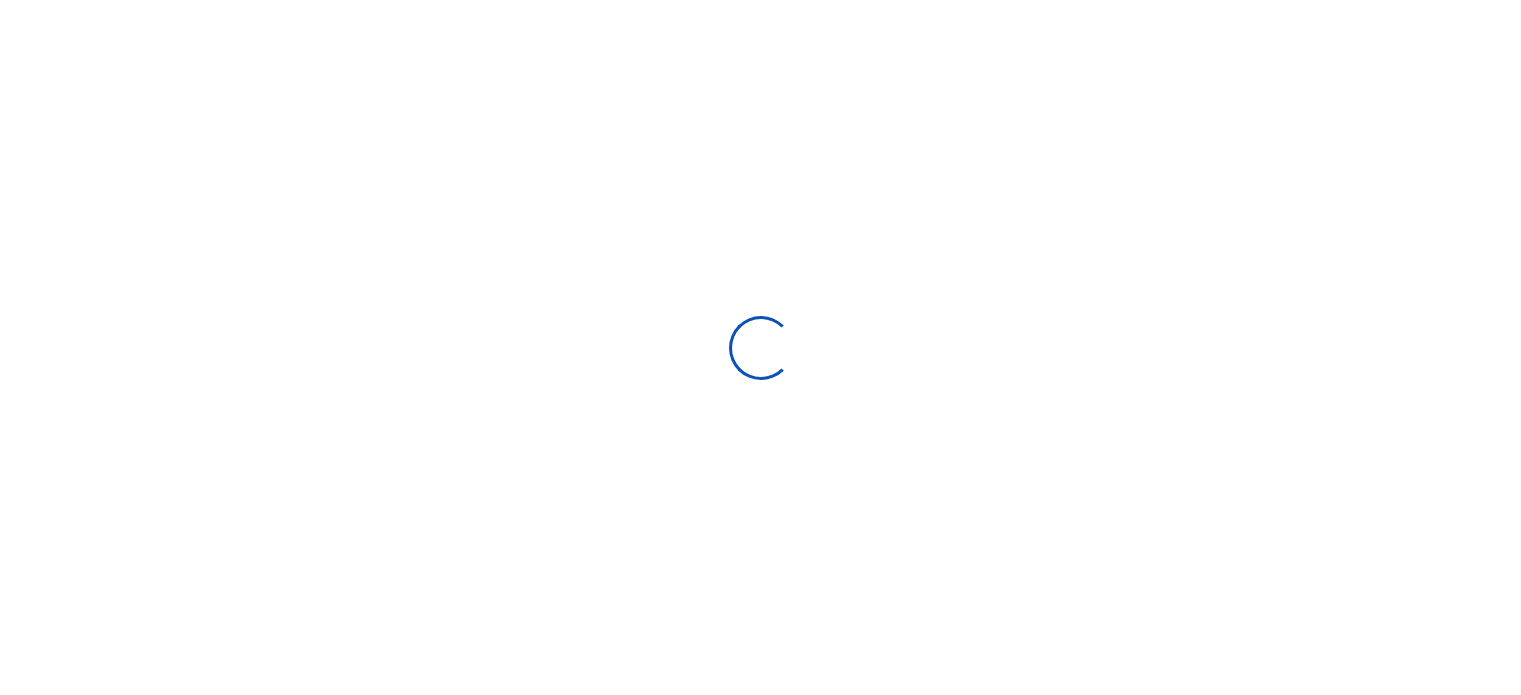 scroll, scrollTop: 0, scrollLeft: 0, axis: both 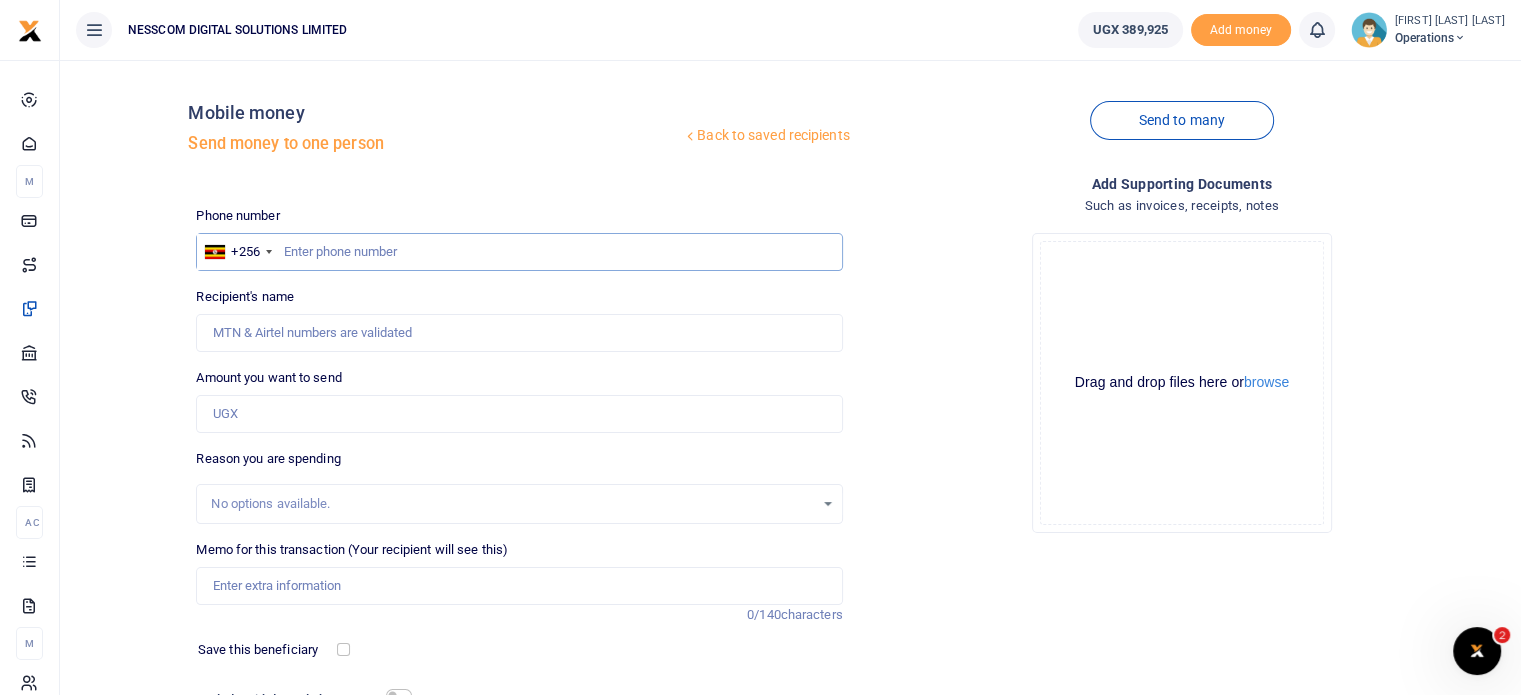 click at bounding box center [519, 252] 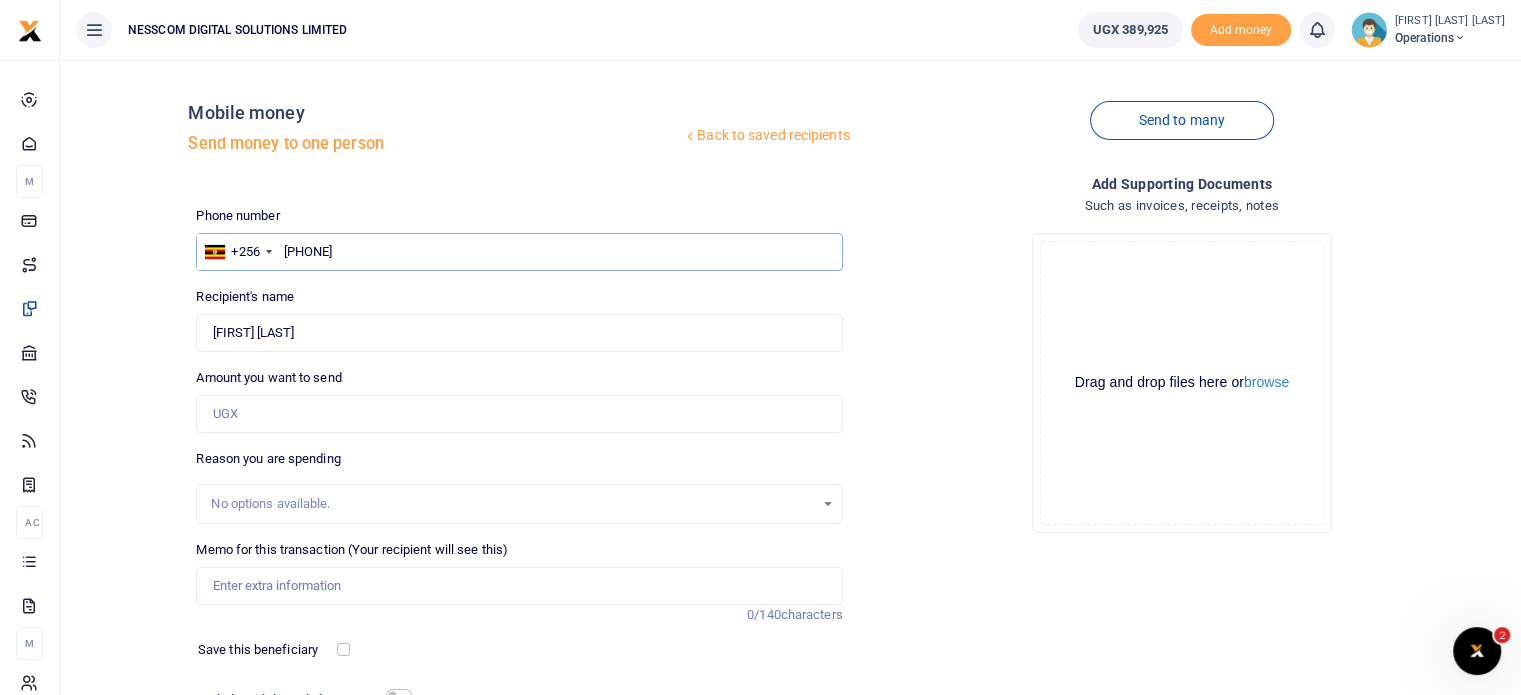 type on "786282453" 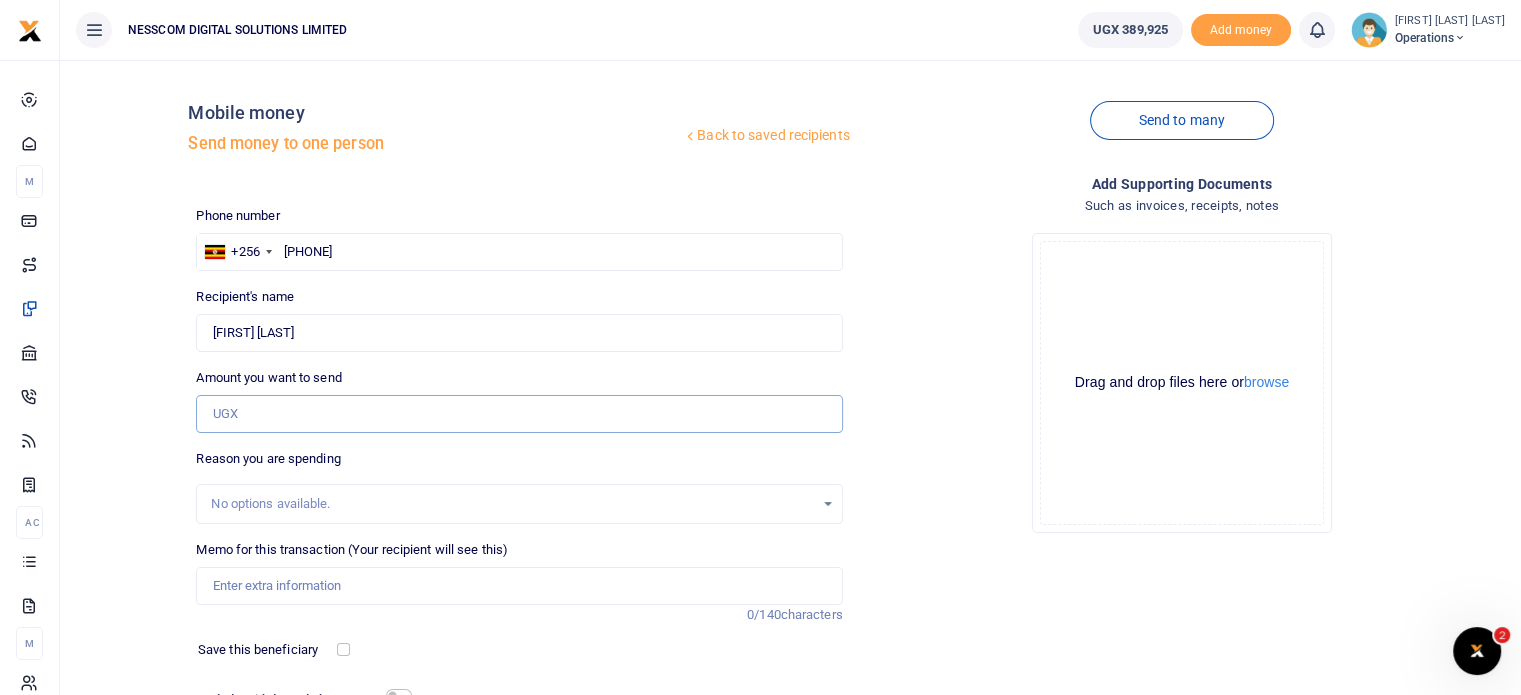 click on "Amount you want to send" at bounding box center [519, 414] 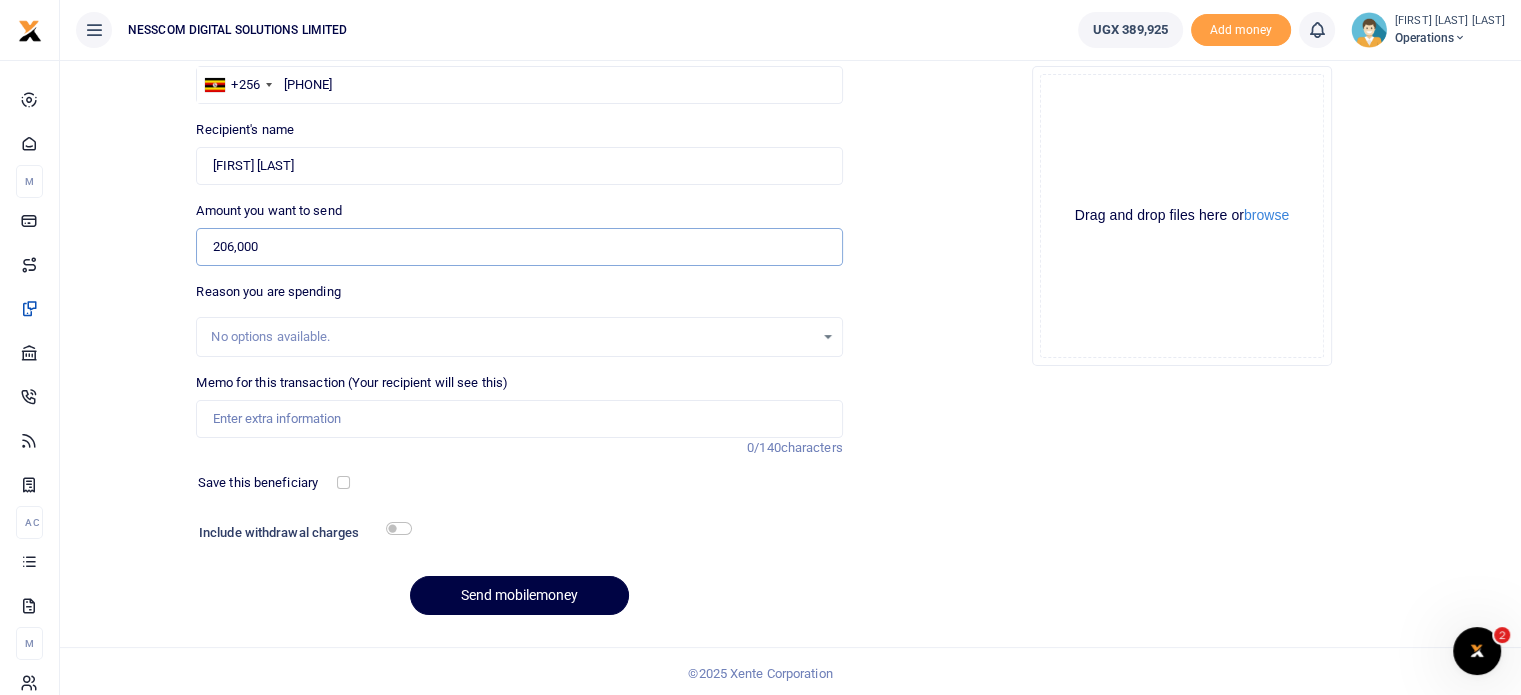 scroll, scrollTop: 170, scrollLeft: 0, axis: vertical 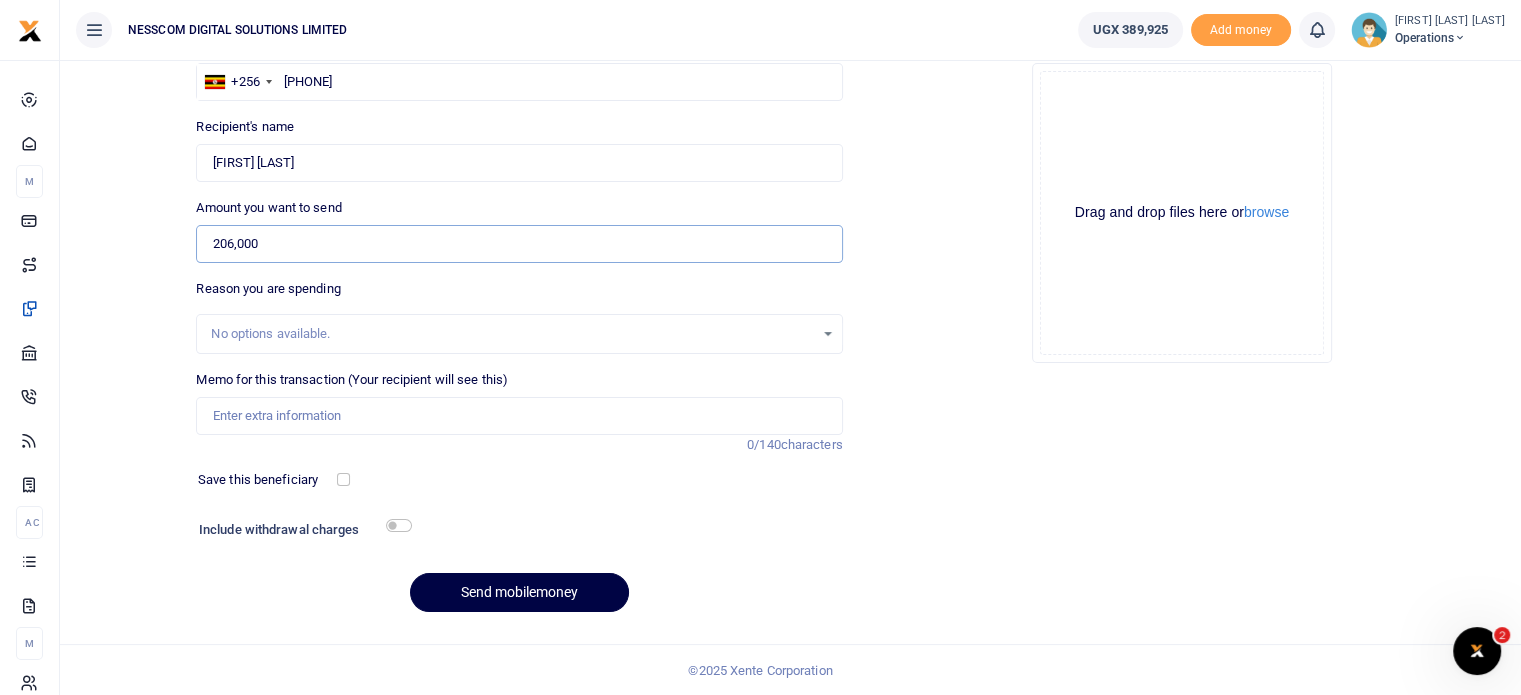 type on "206,000" 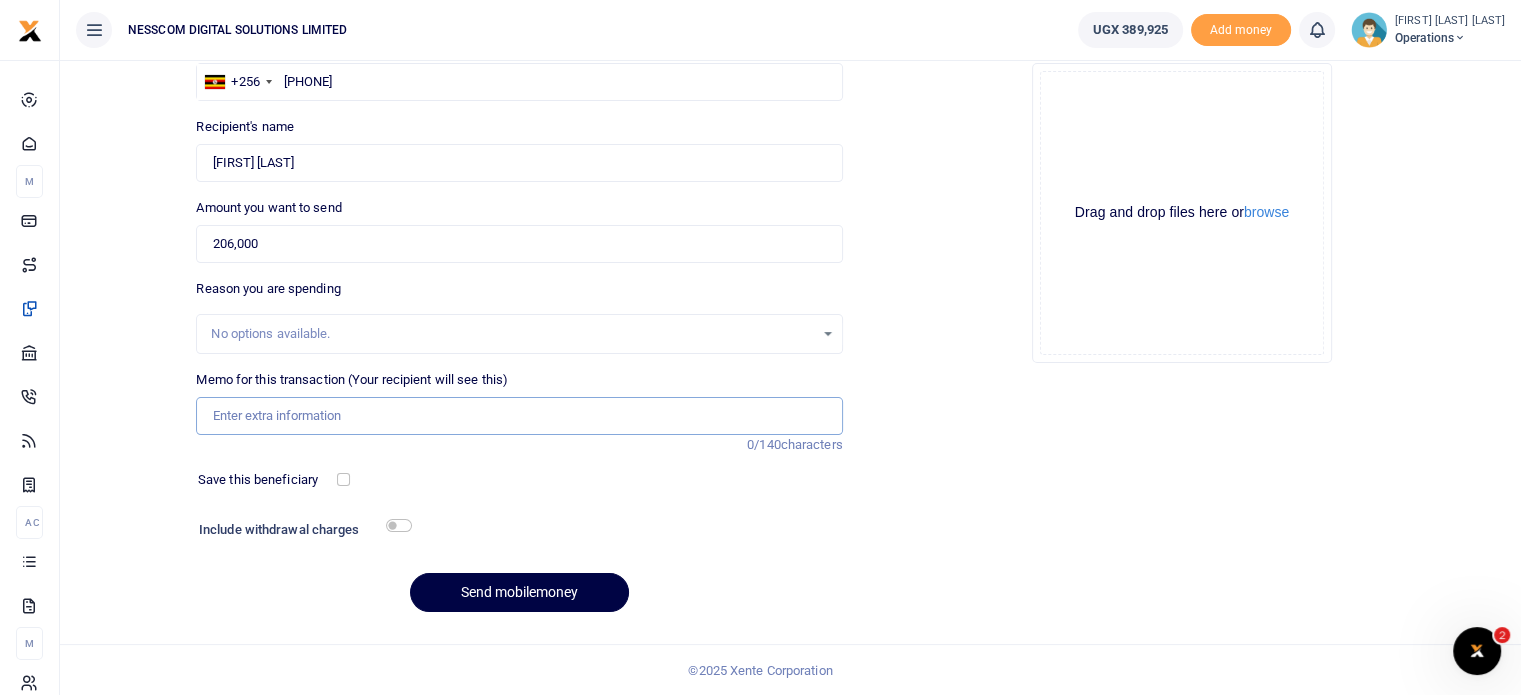 click on "Memo for this transaction (Your recipient will see this)" at bounding box center (519, 416) 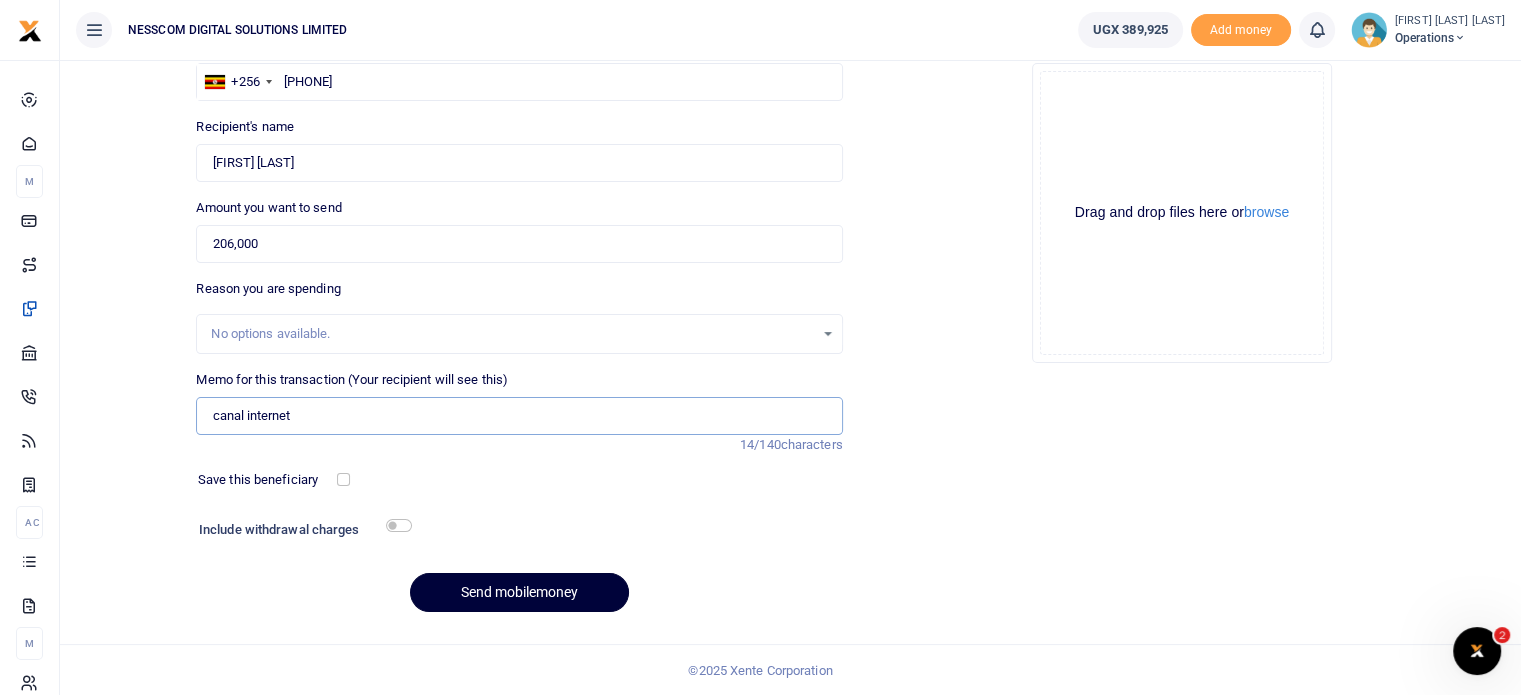 type on "canal internet" 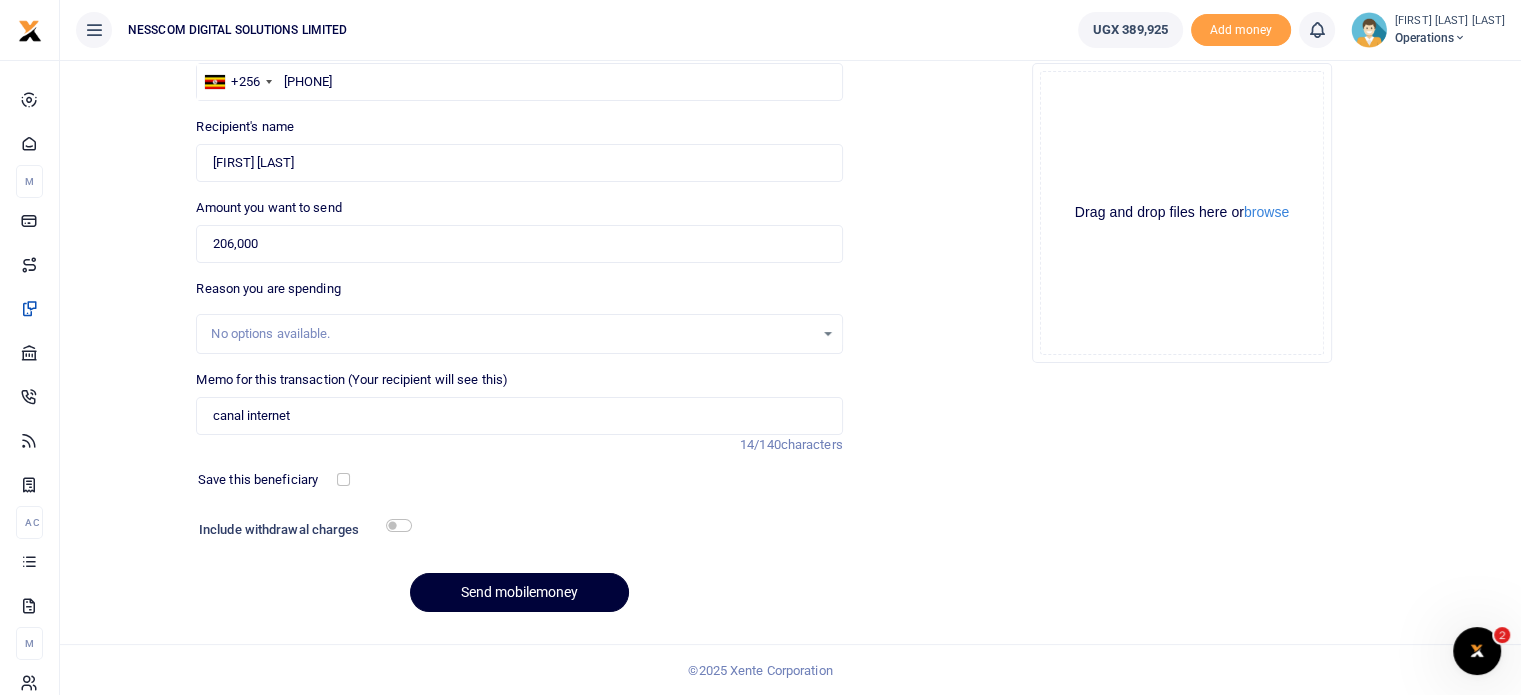 click on "Send mobilemoney" at bounding box center (519, 592) 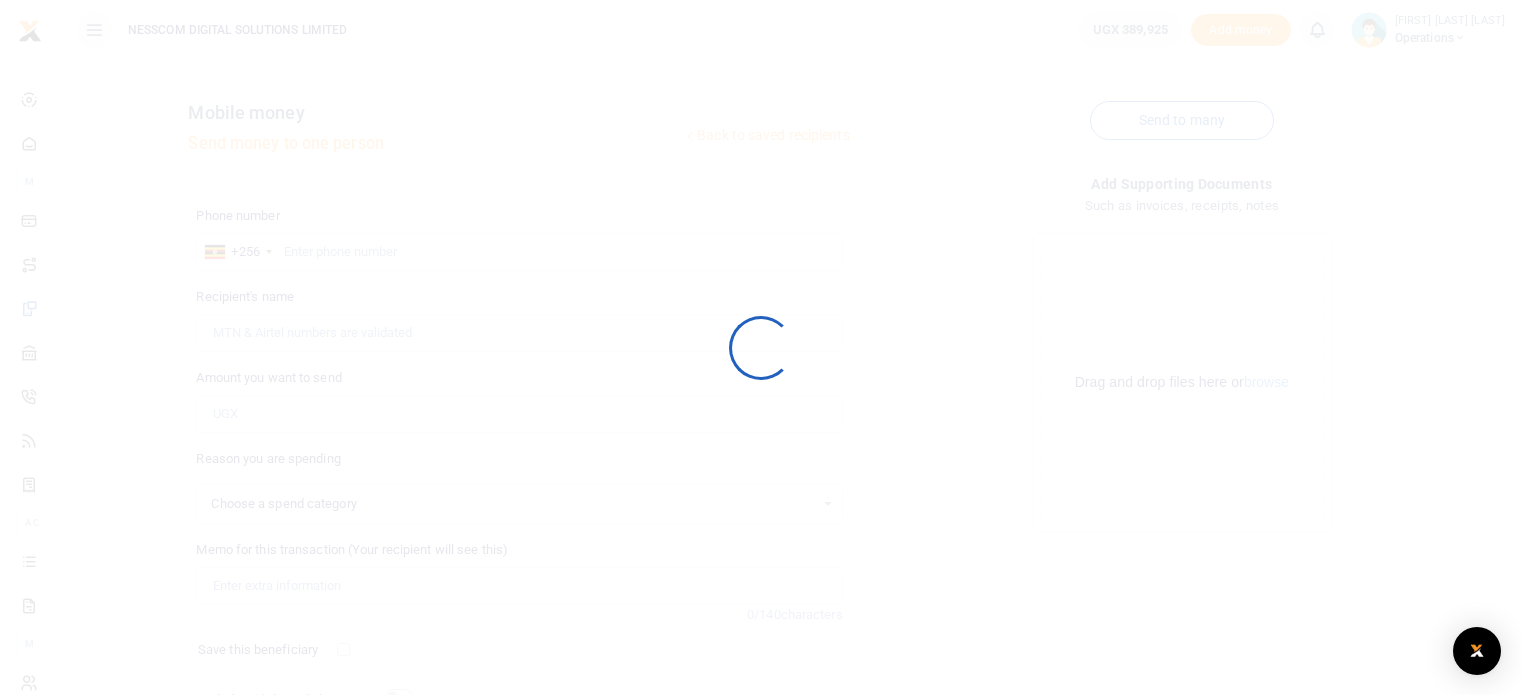 scroll, scrollTop: 170, scrollLeft: 0, axis: vertical 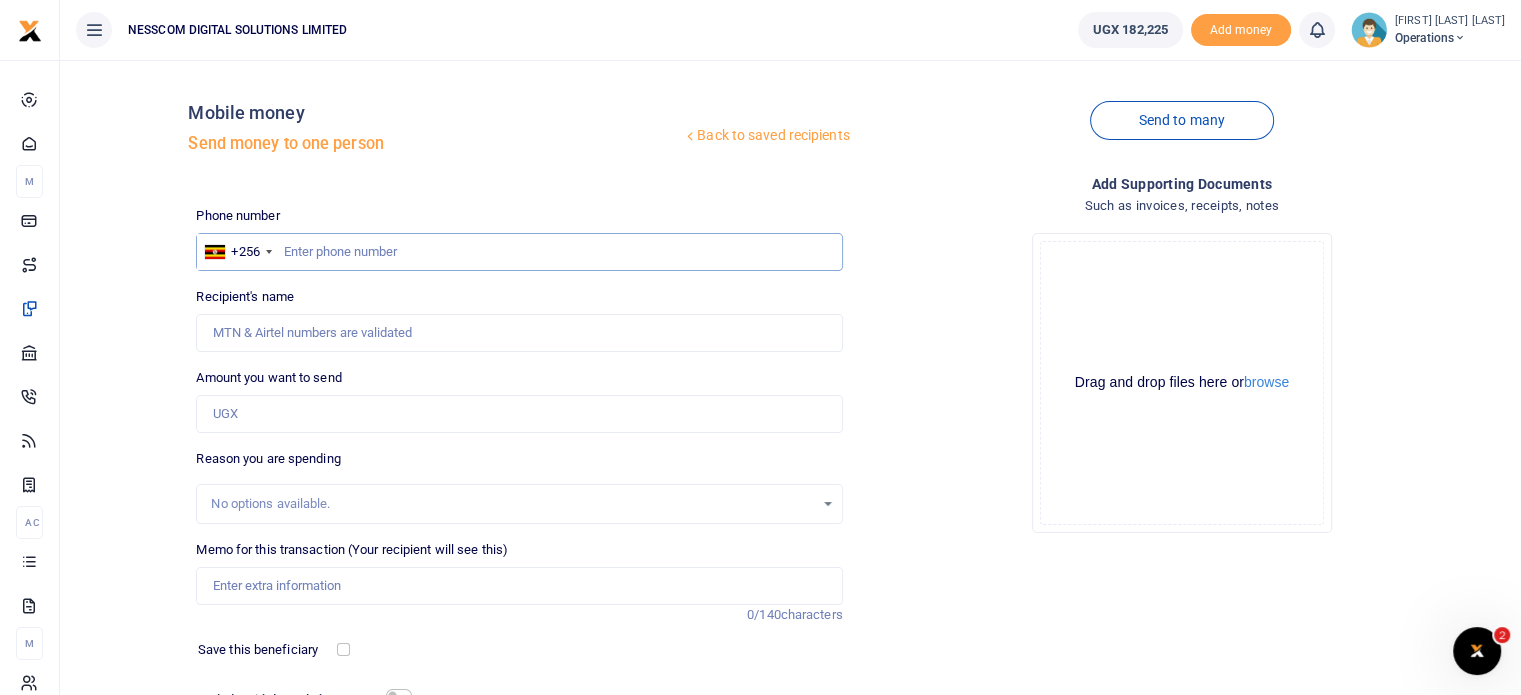 click at bounding box center [519, 252] 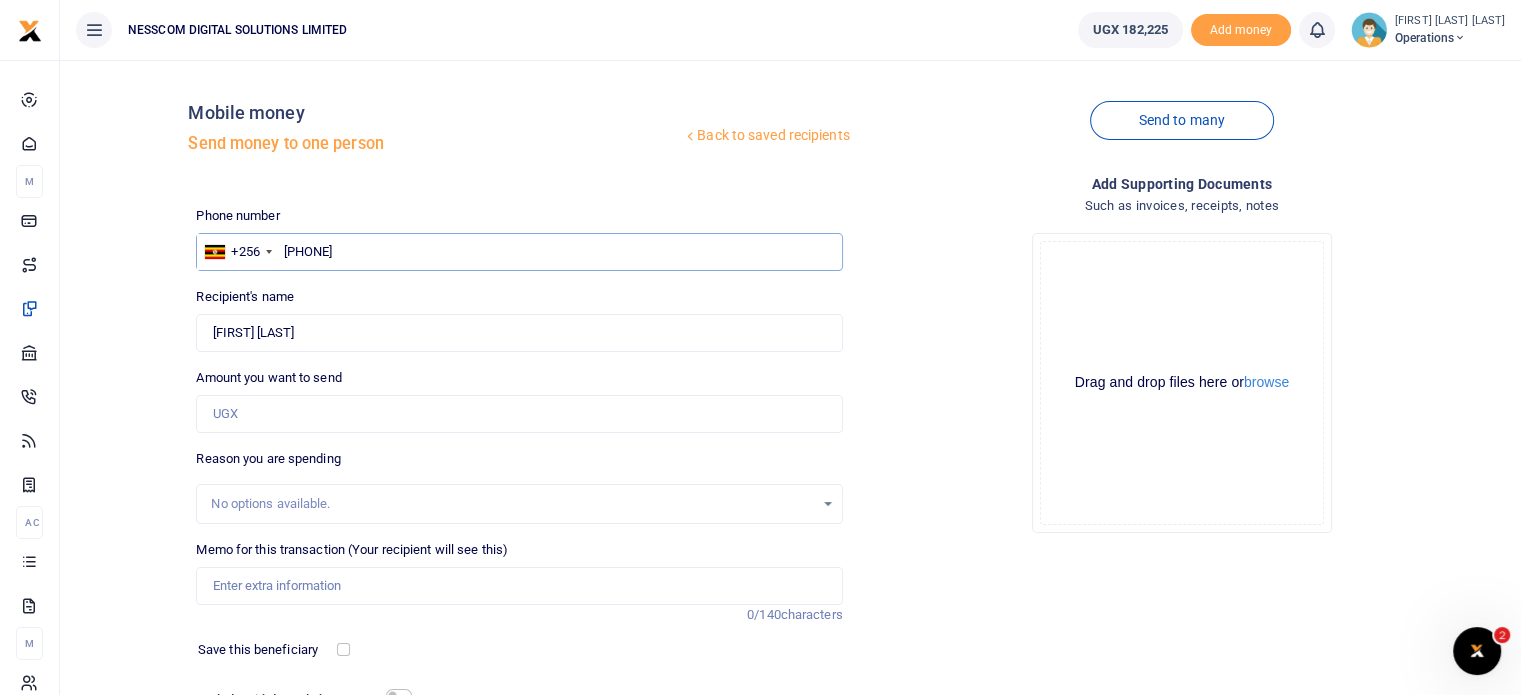 type on "[PHONE]" 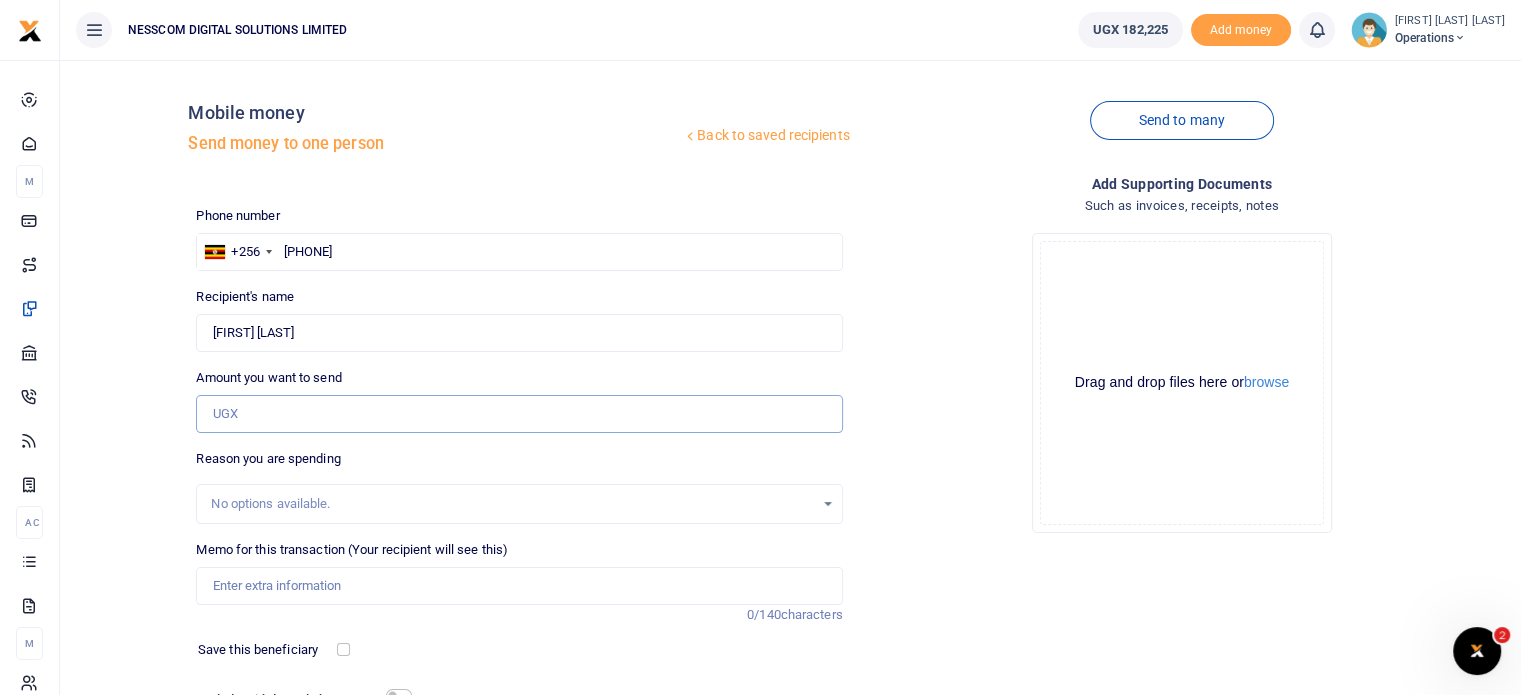 click on "Amount you want to send" at bounding box center (519, 414) 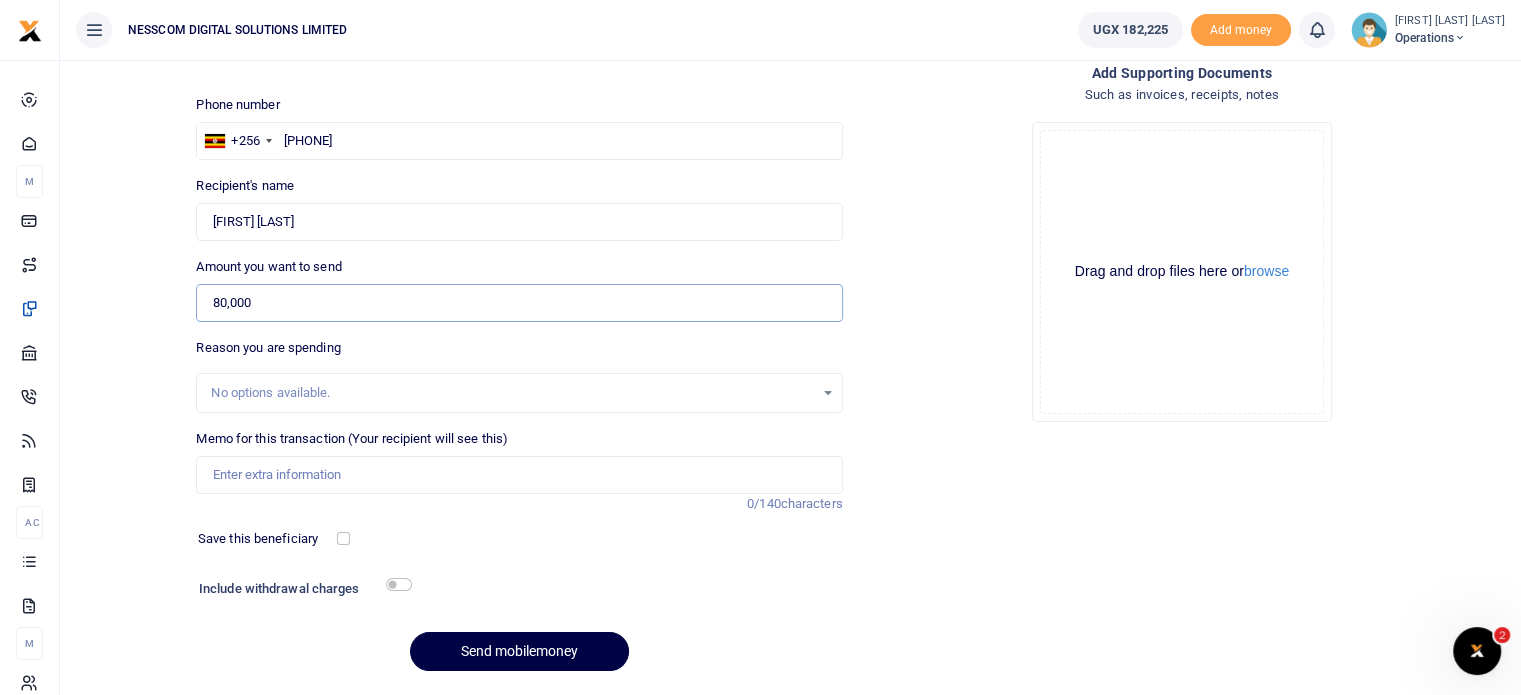 scroll, scrollTop: 112, scrollLeft: 0, axis: vertical 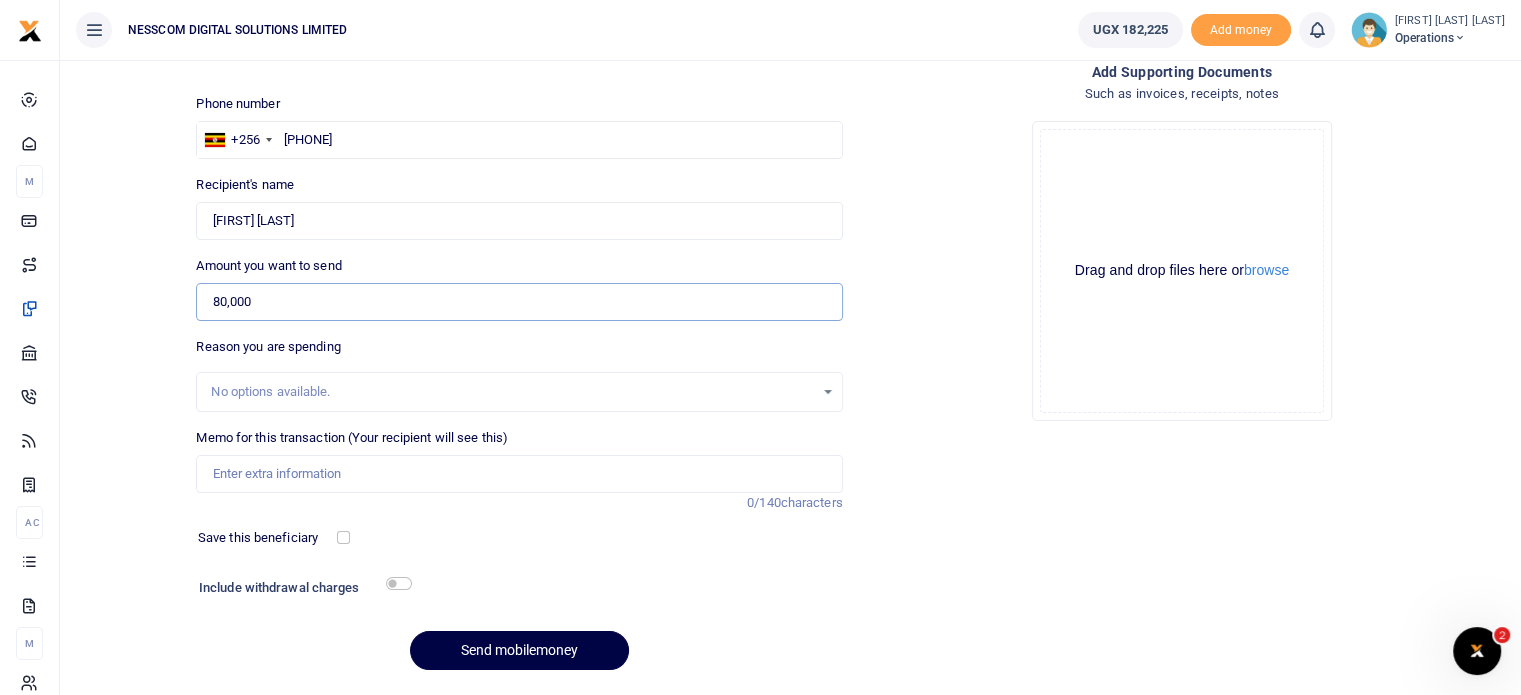 type on "80,000" 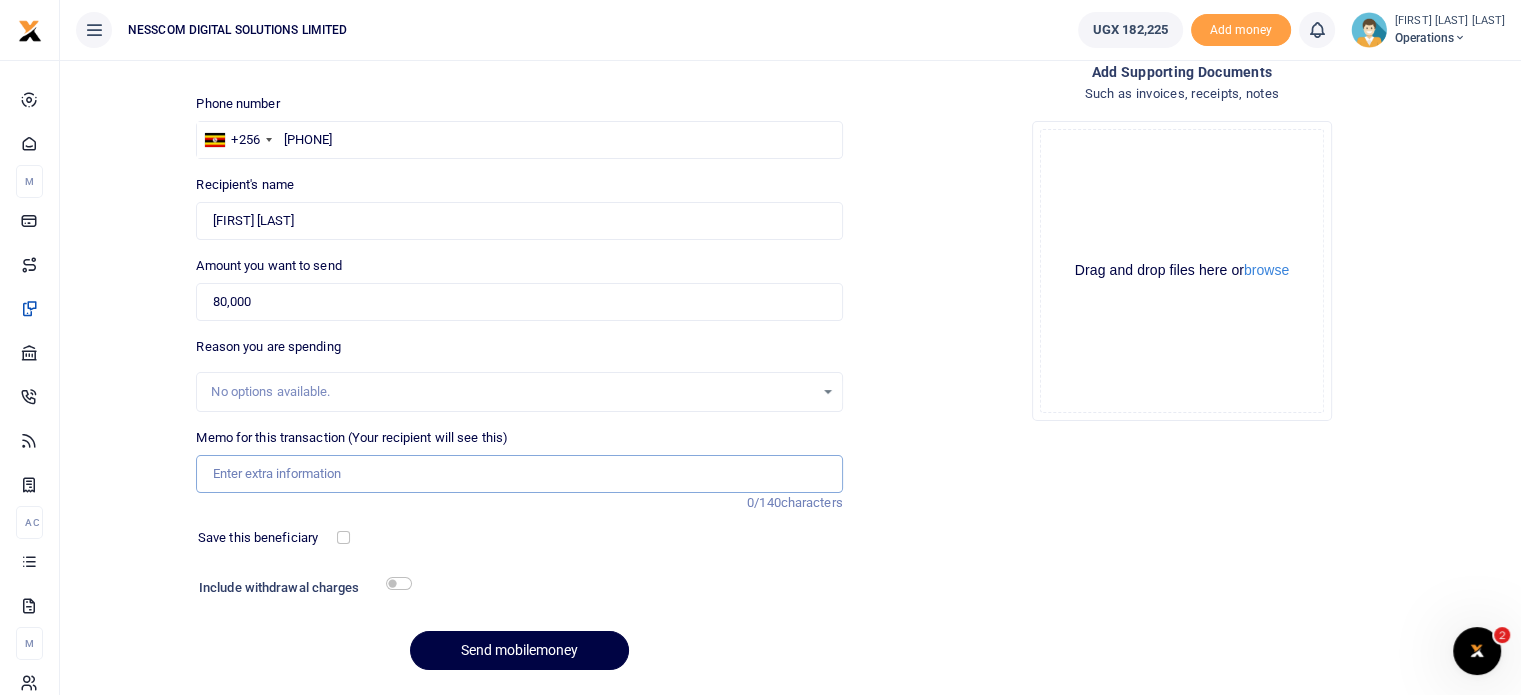 click on "Memo for this transaction (Your recipient will see this)" at bounding box center [519, 474] 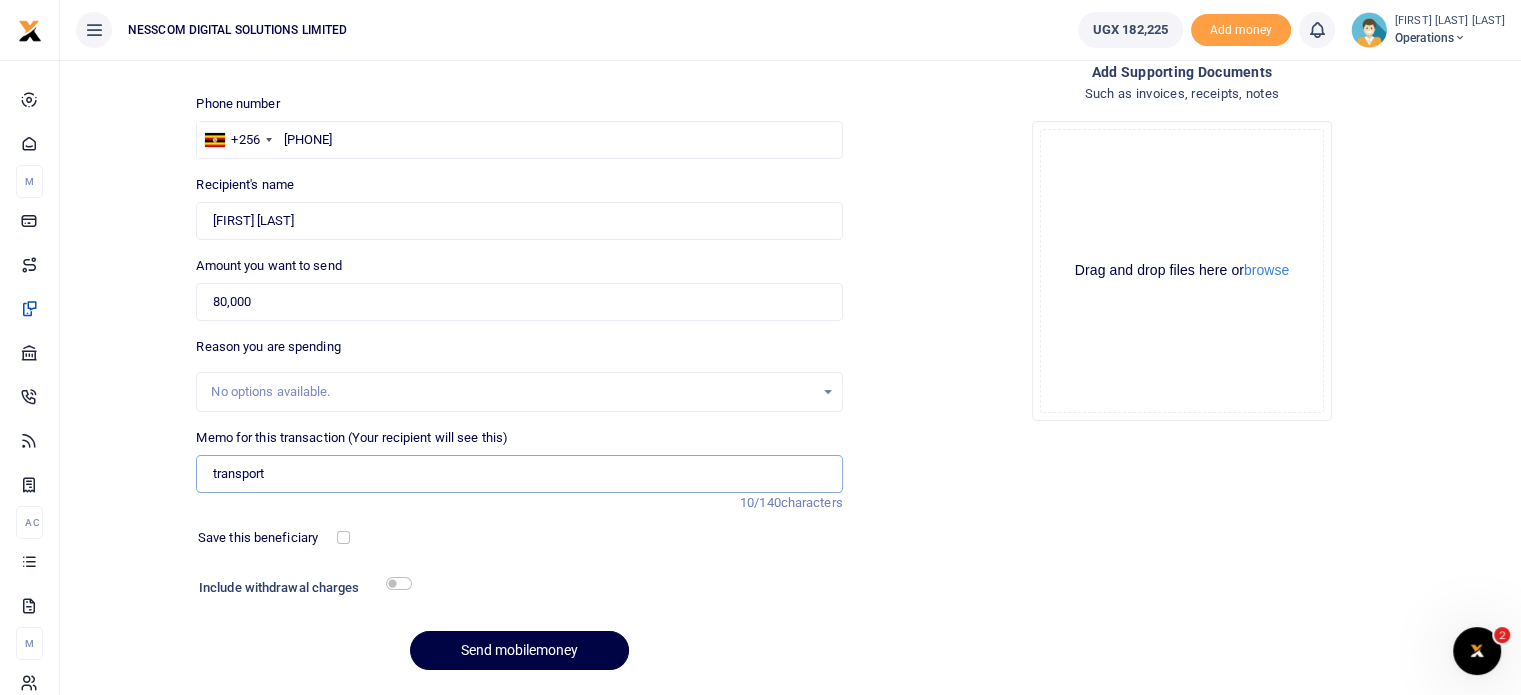 type on "transport fees" 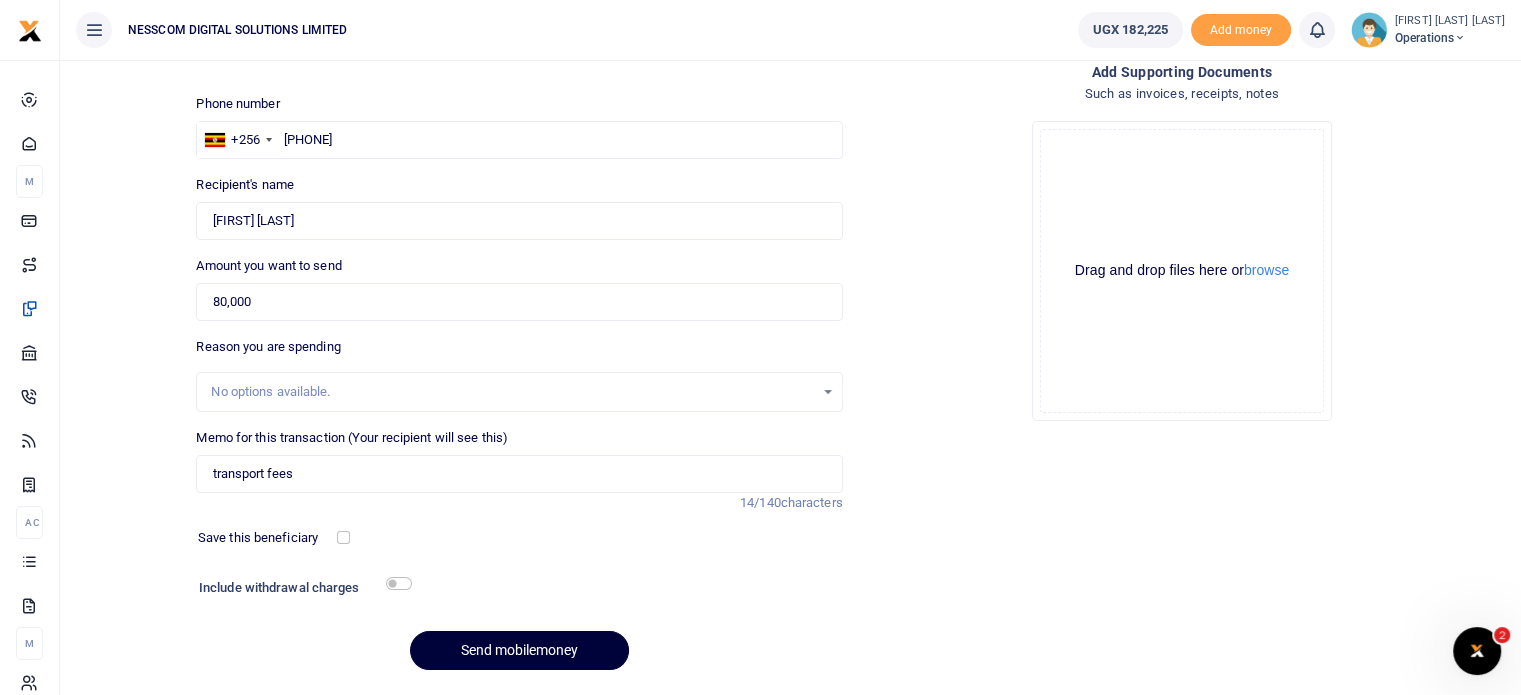 click on "Send mobilemoney" at bounding box center [519, 650] 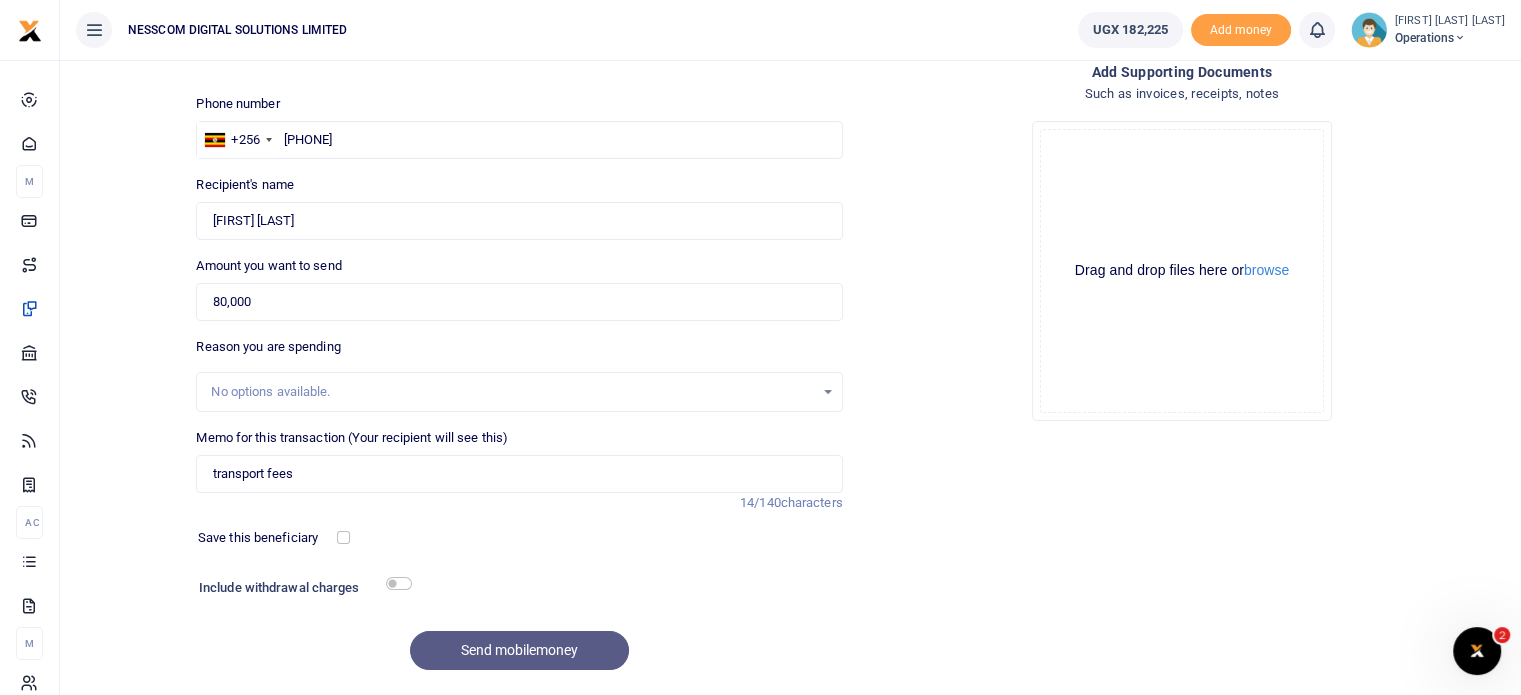scroll, scrollTop: 0, scrollLeft: 0, axis: both 